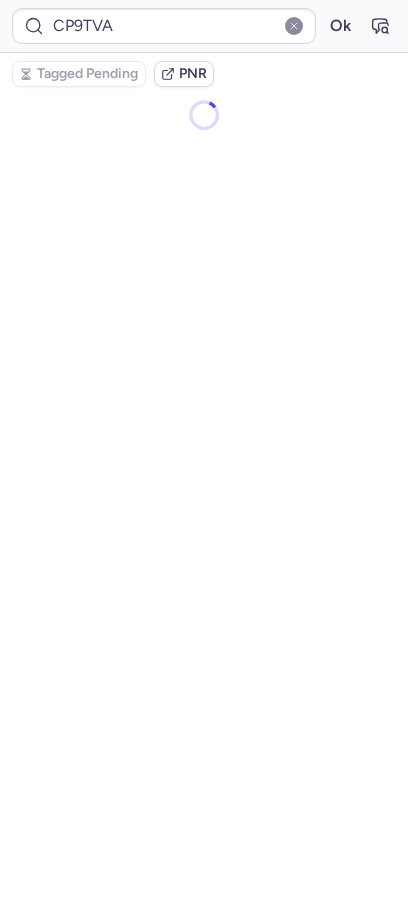 scroll, scrollTop: 0, scrollLeft: 0, axis: both 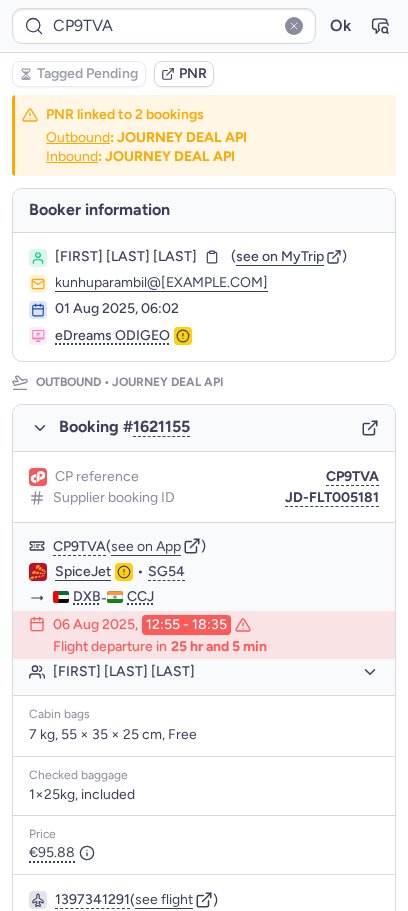 type on "7372225" 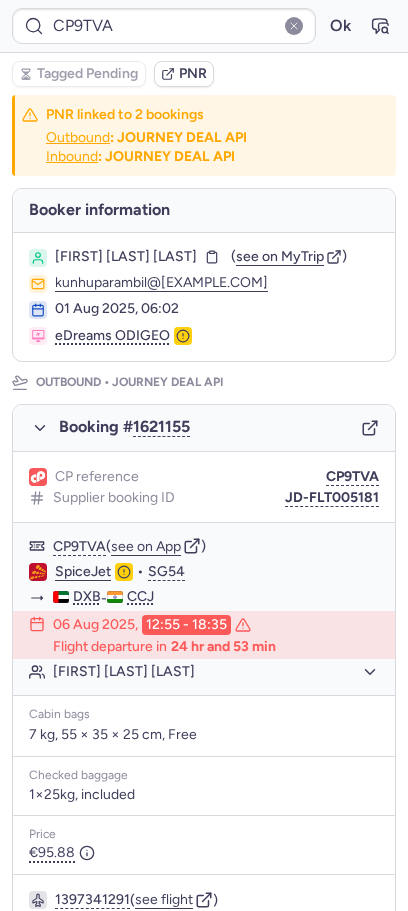 type on "CPWLOL" 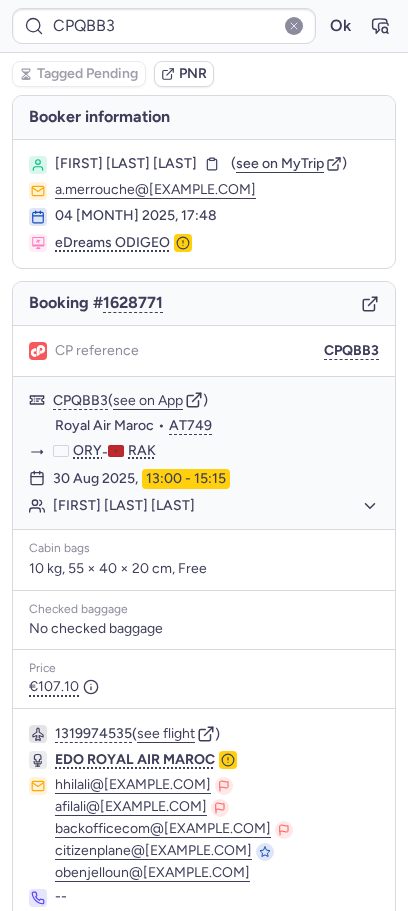 type on "CPZ7TV" 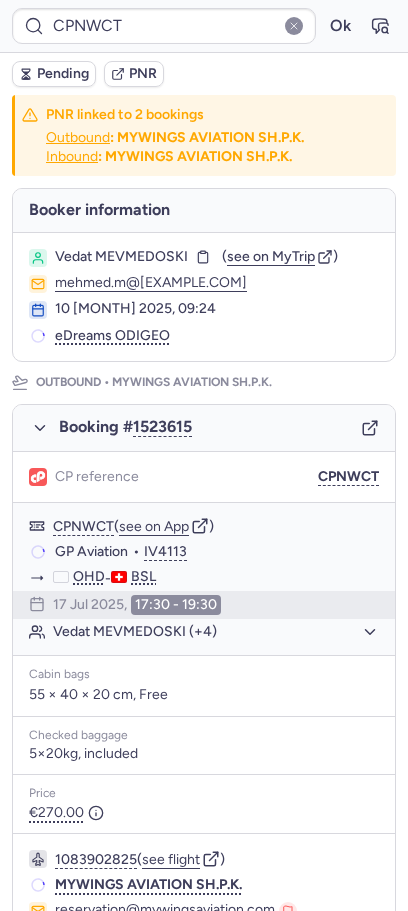 type on "CPXBBW" 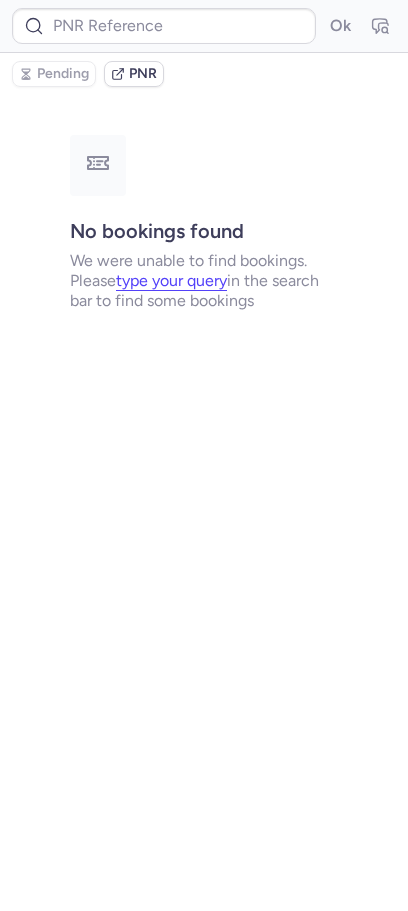 type on "CP9TVA" 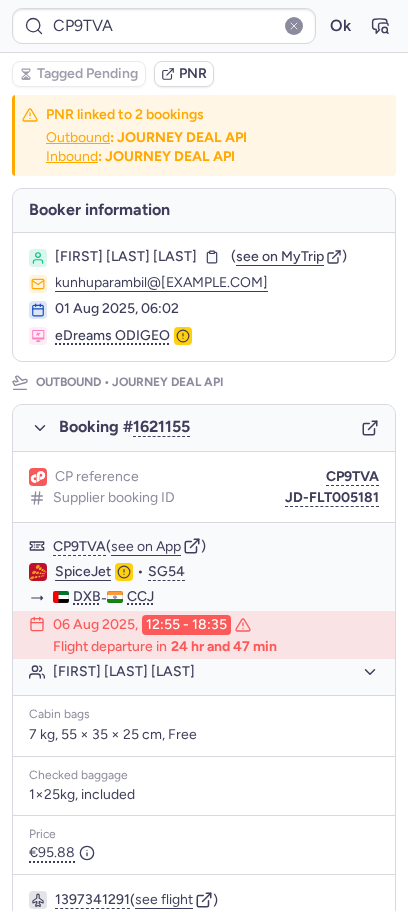 type on "CPNWCT" 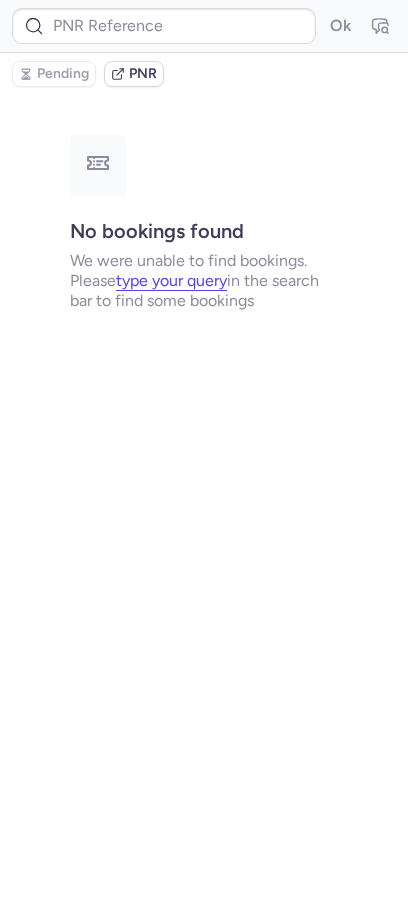 type on "CPNWCT" 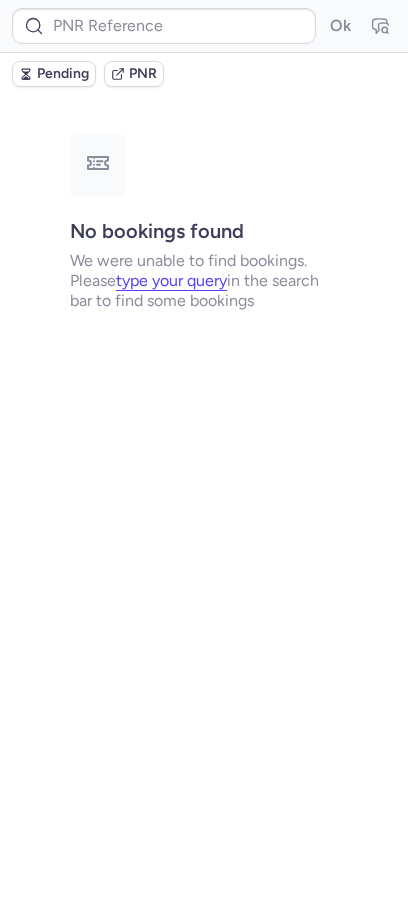 type on "CPXBBW" 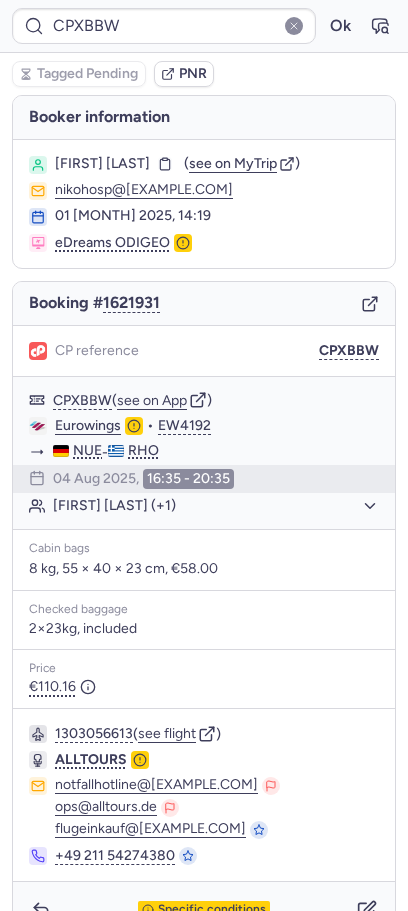 type on "CPQBB3" 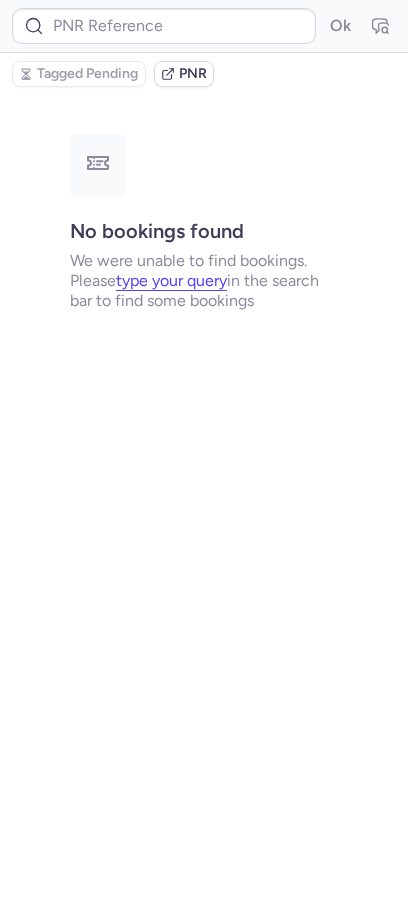 type on "CPTD9N" 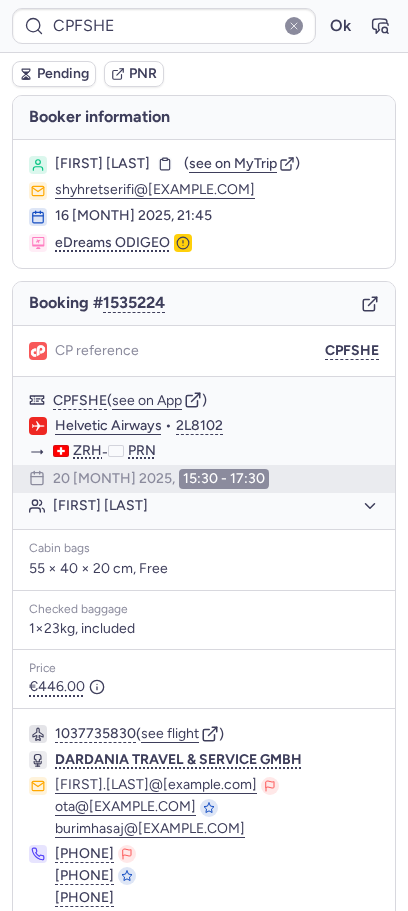 type on "CPWLOL" 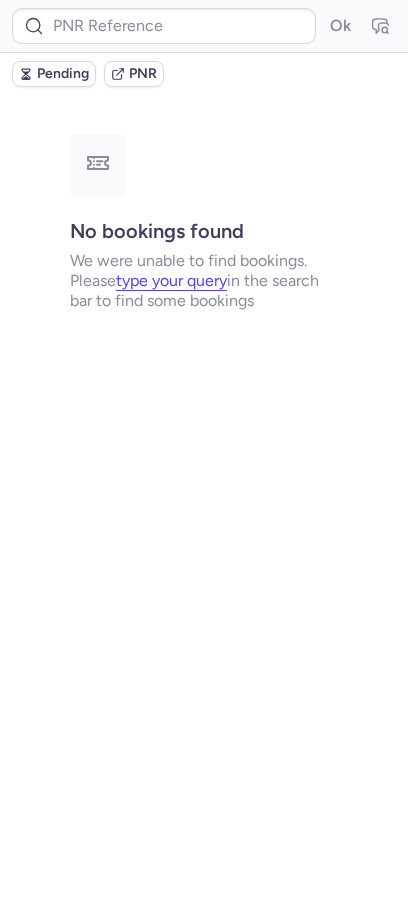 type on "CPXBBW" 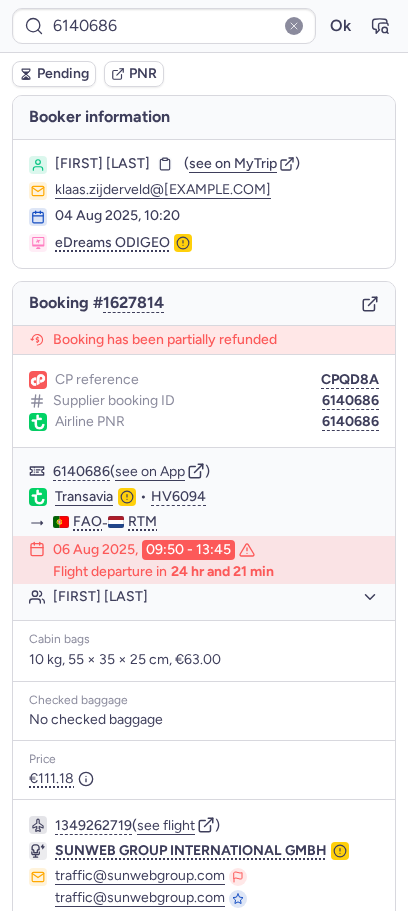 type on "CPXBBW" 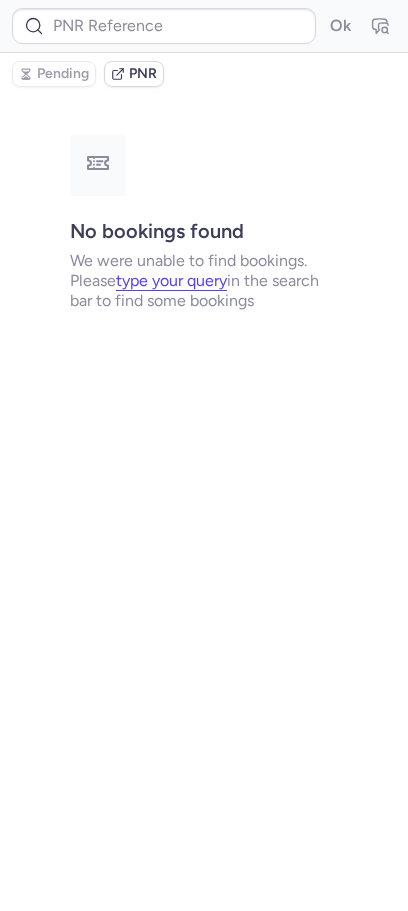type on "CP9TVA" 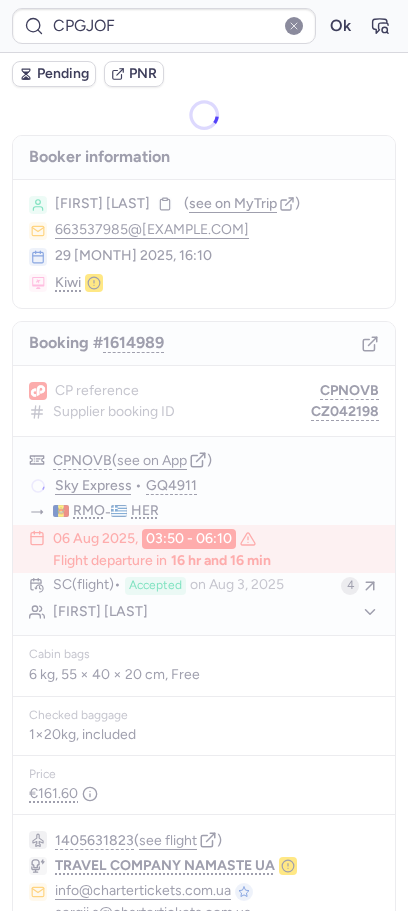 type on "CPIX8N" 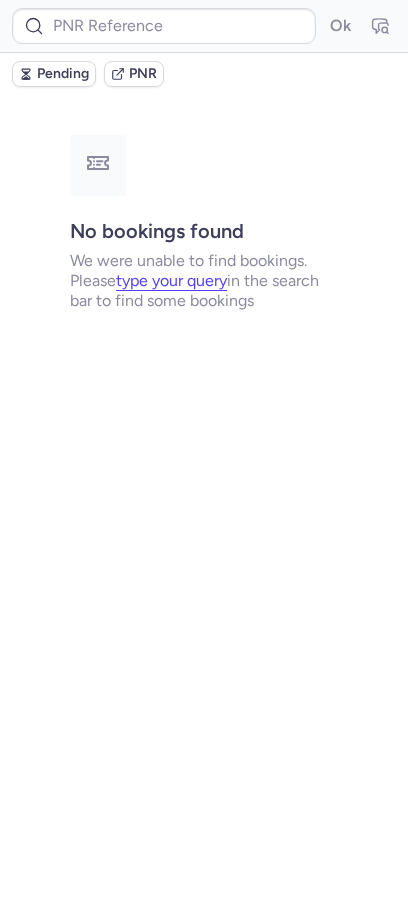 type on "CP9TVA" 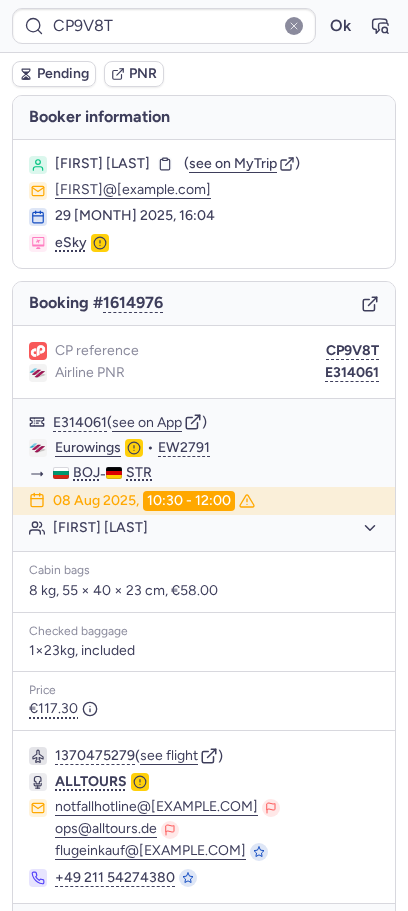 type on "CPWLOL" 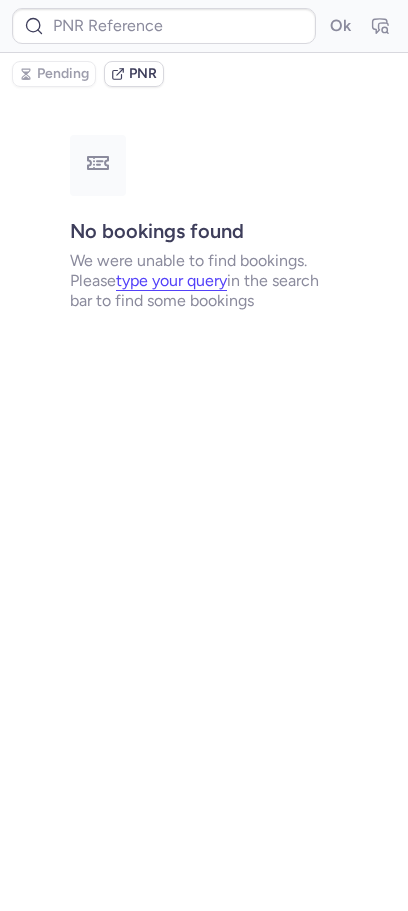 type on "CP585S" 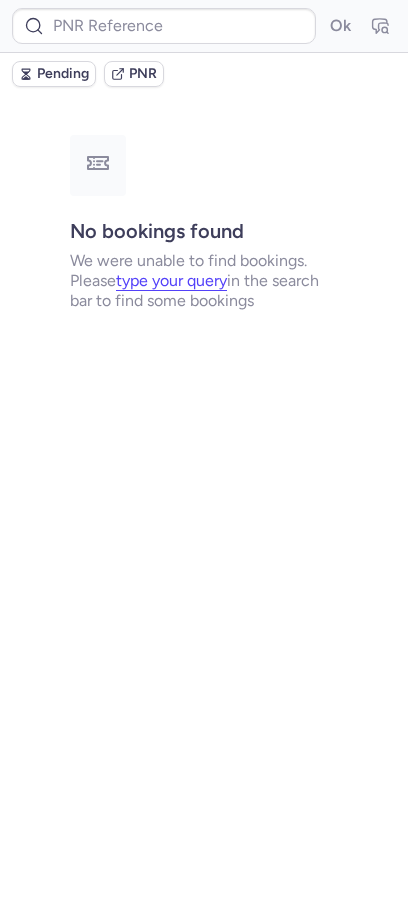 type on "CP585S" 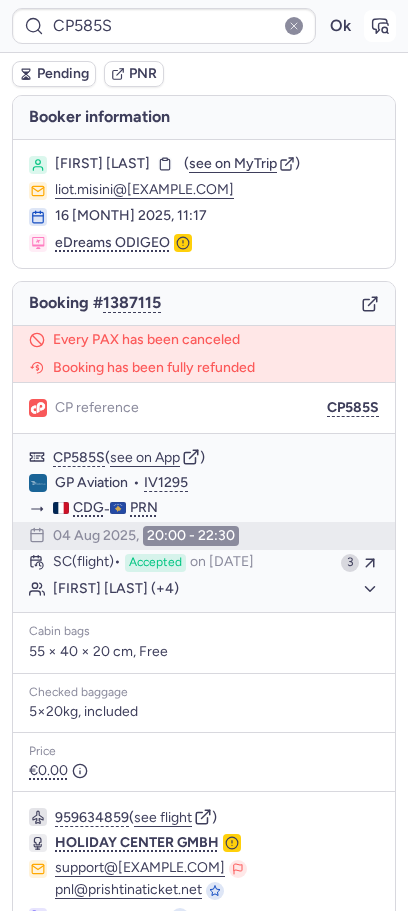 click 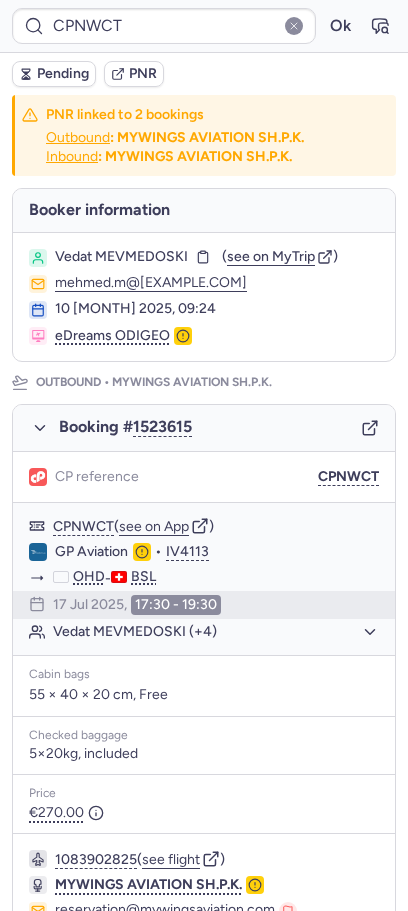 type on "CP585S" 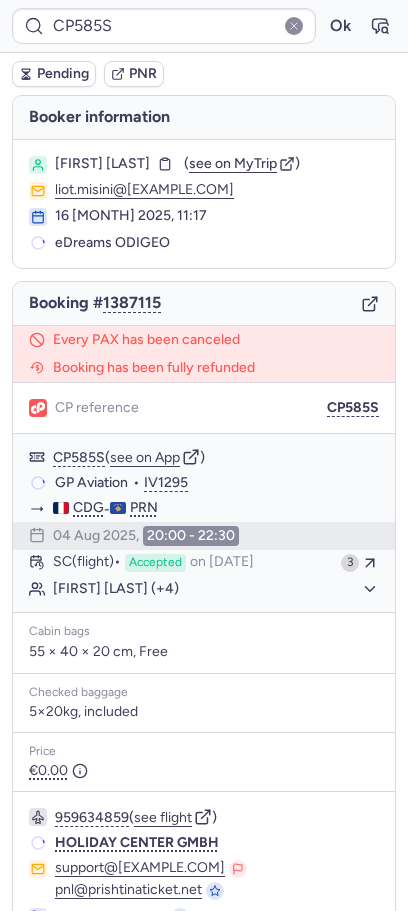 type on "CPXNAD" 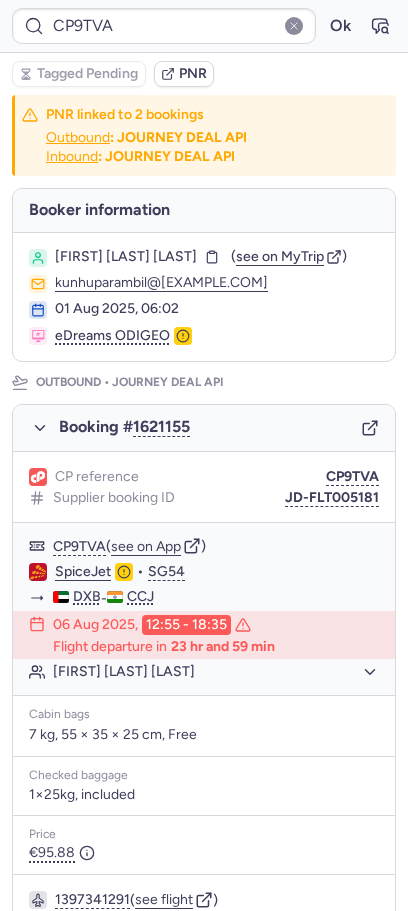 type on "CPK7YM" 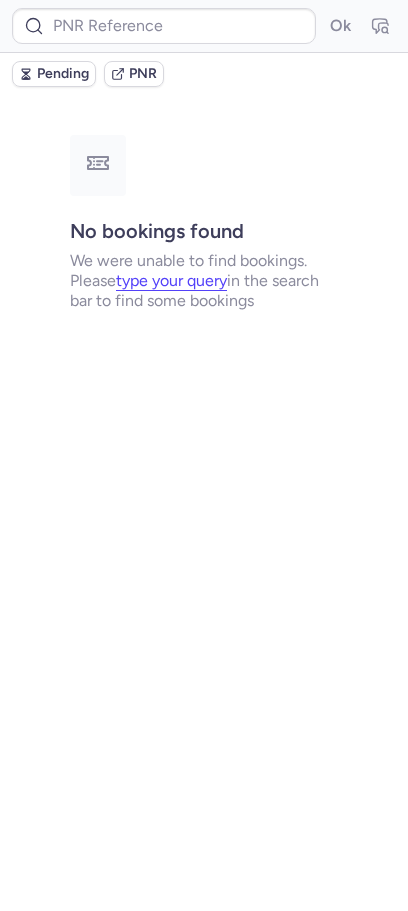 type on "CPK7YM" 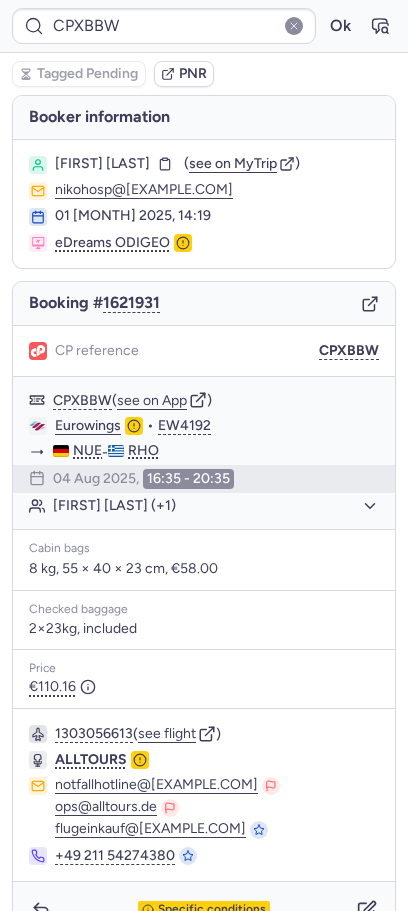 type on "CPRY4G" 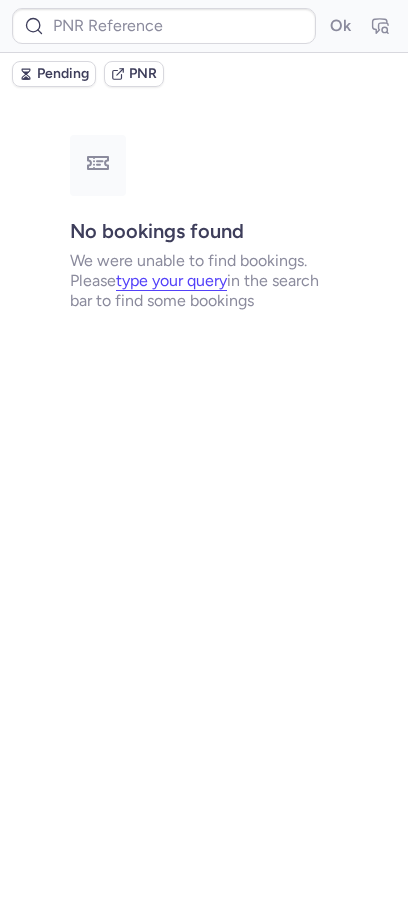 type on "CPRY4G" 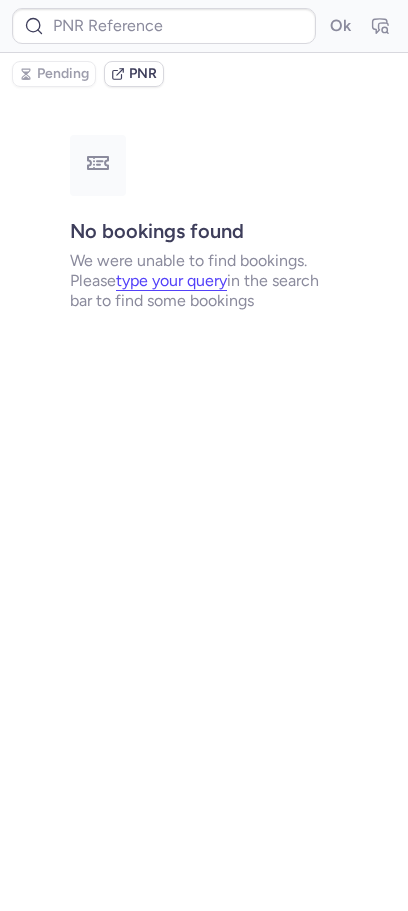 type on "CPRY4G" 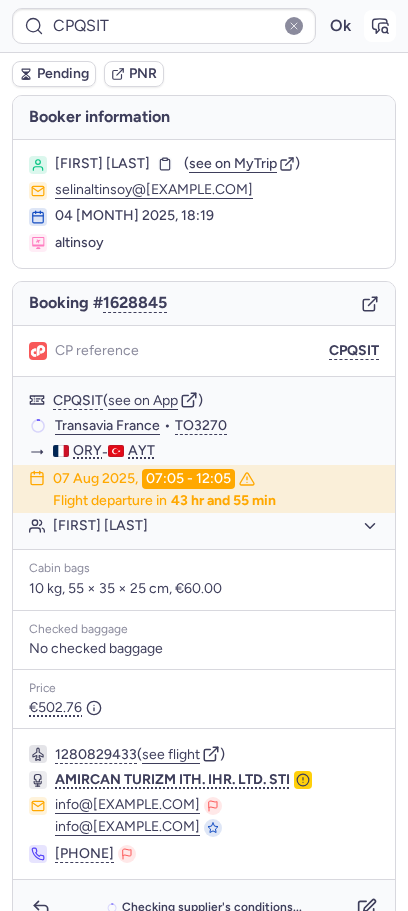 click at bounding box center (380, 26) 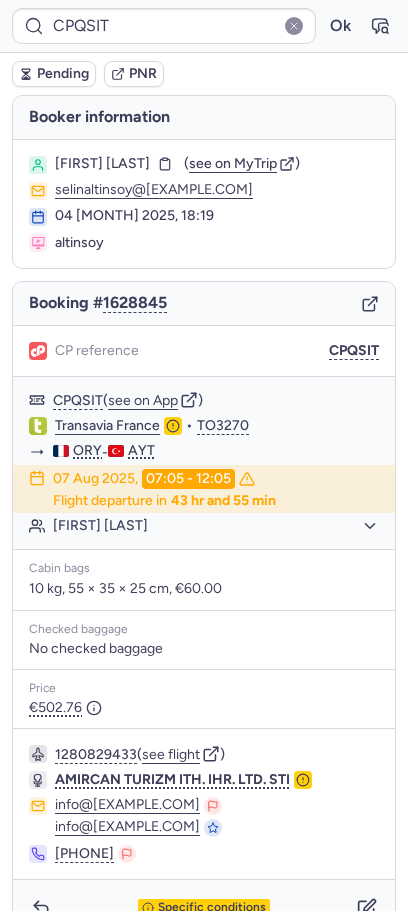type on "CPRY4G" 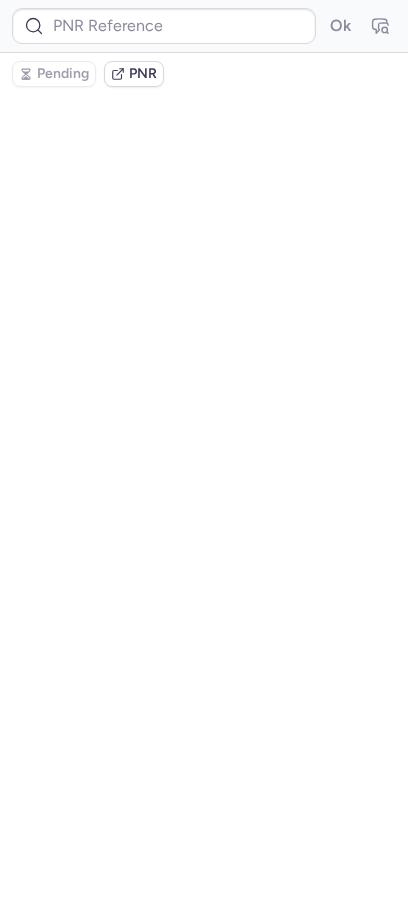 scroll, scrollTop: 0, scrollLeft: 0, axis: both 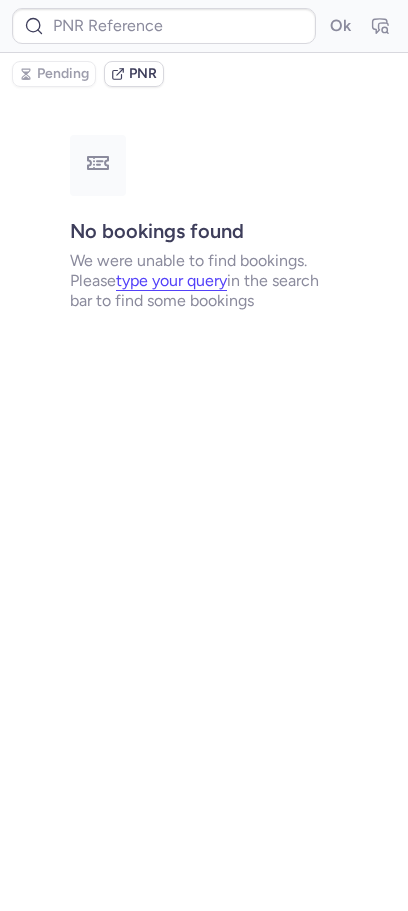 type on "CPQSIT" 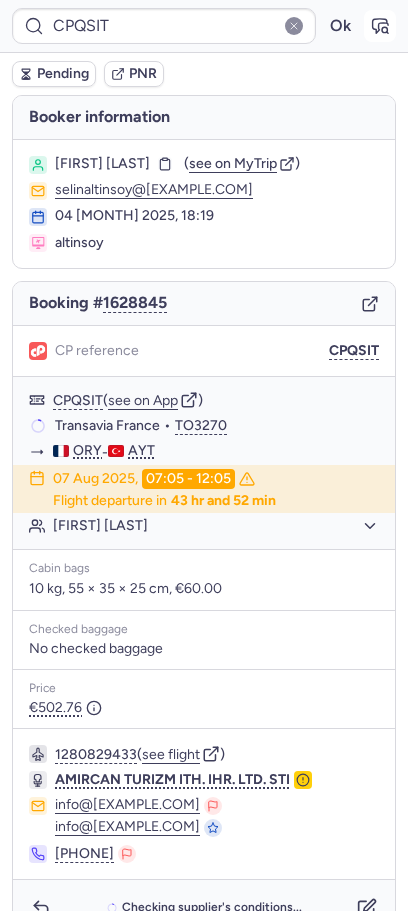 click at bounding box center (380, 26) 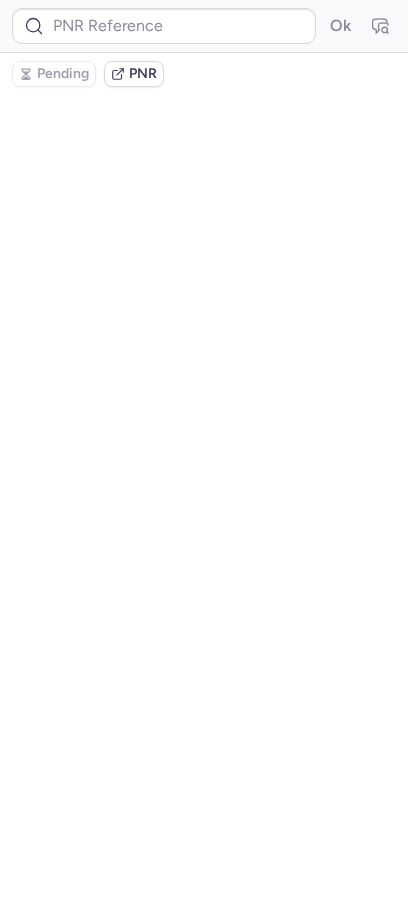 type on "CP9TVA" 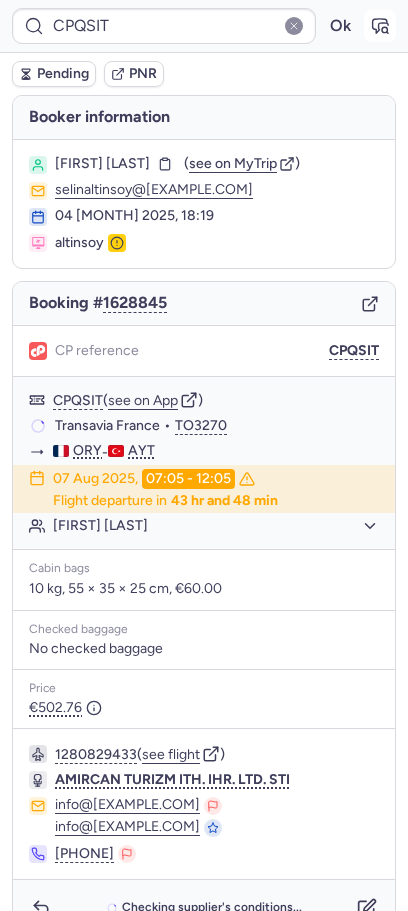 click 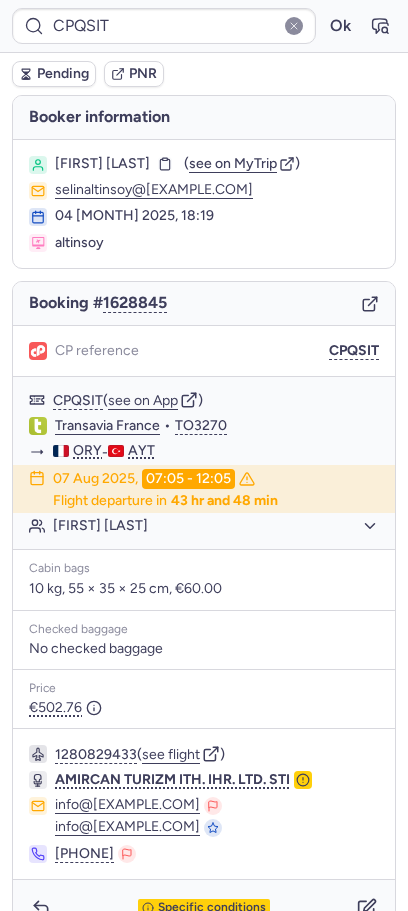 type on "CP9TVA" 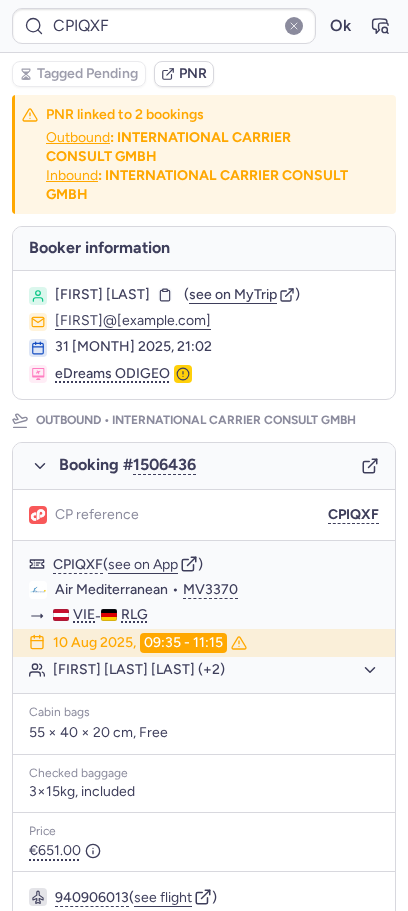 type on "CPABNM" 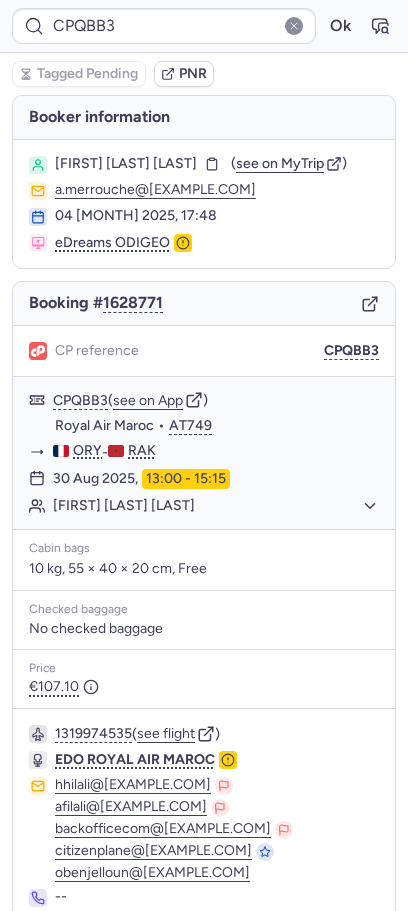 type on "CPTD9N" 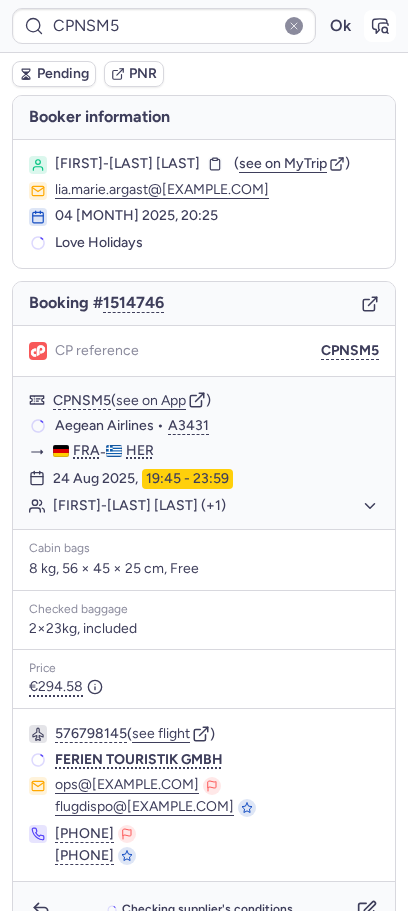 click 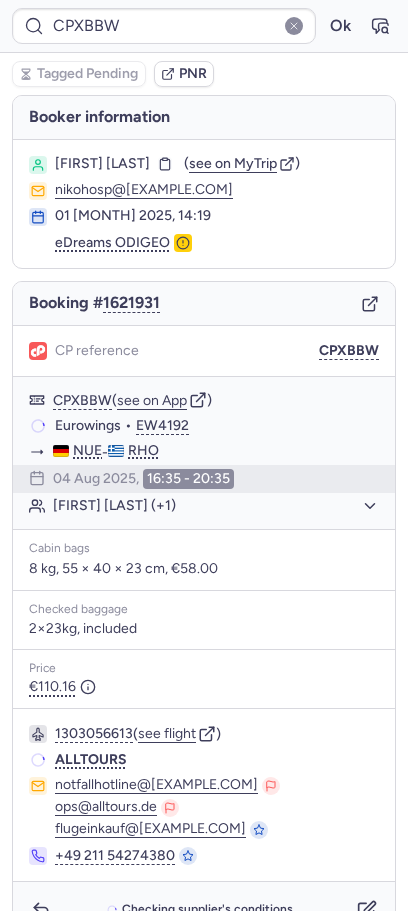 type on "CPK7YM" 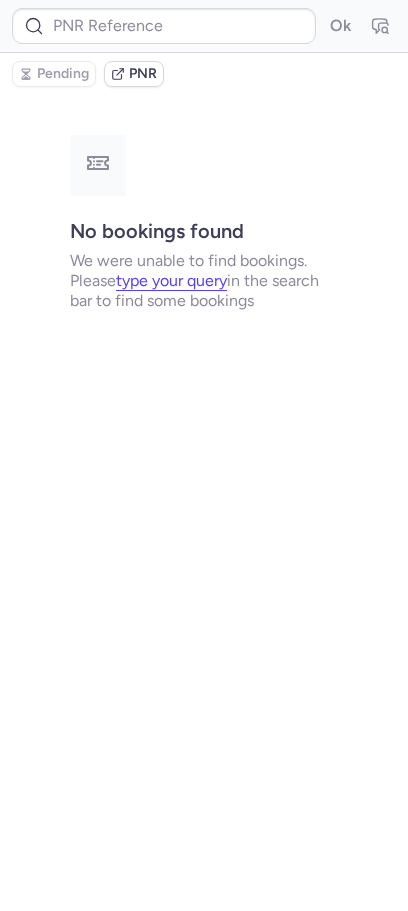 type on "CPIQXF" 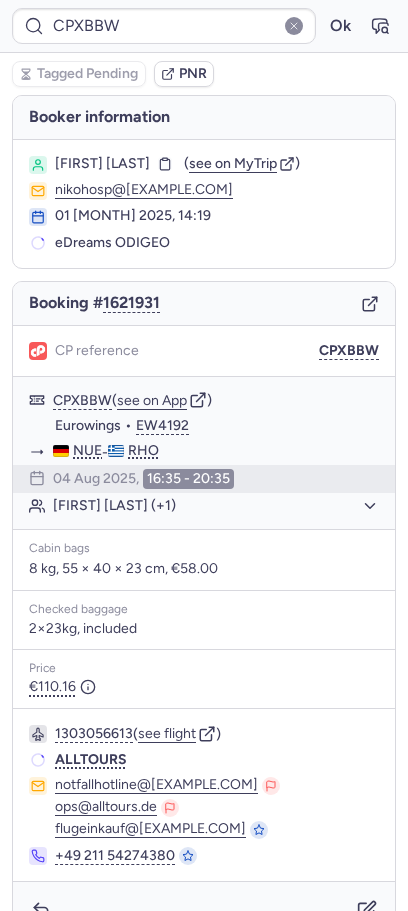 type on "CPQBB3" 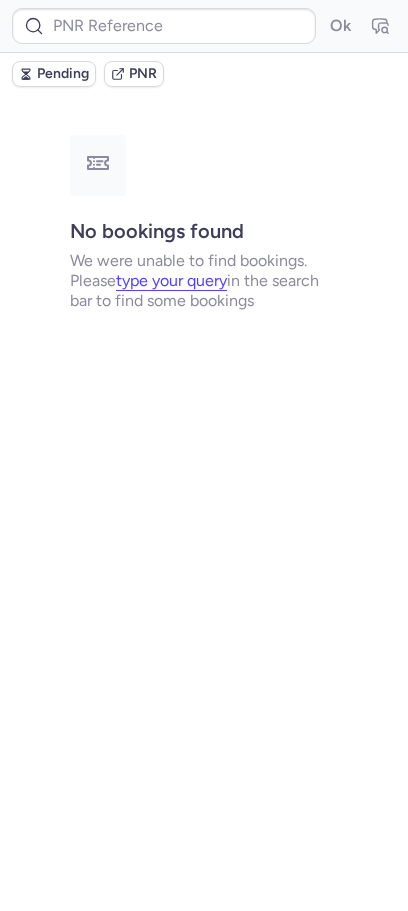 type on "CPXBBW" 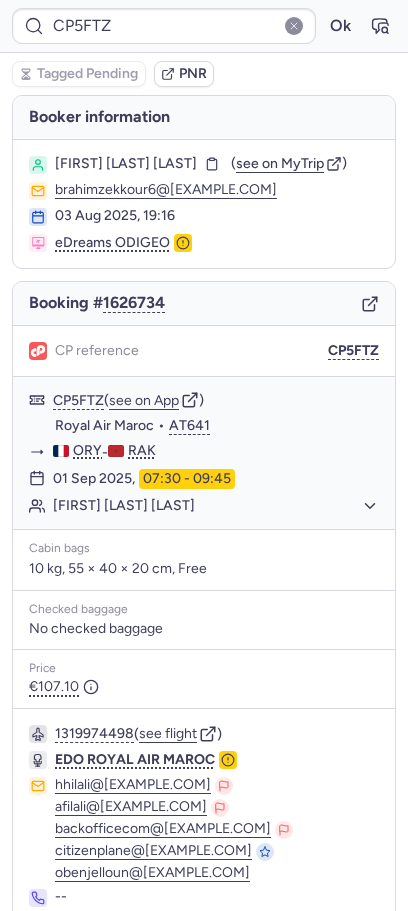 type on "CPGTAT" 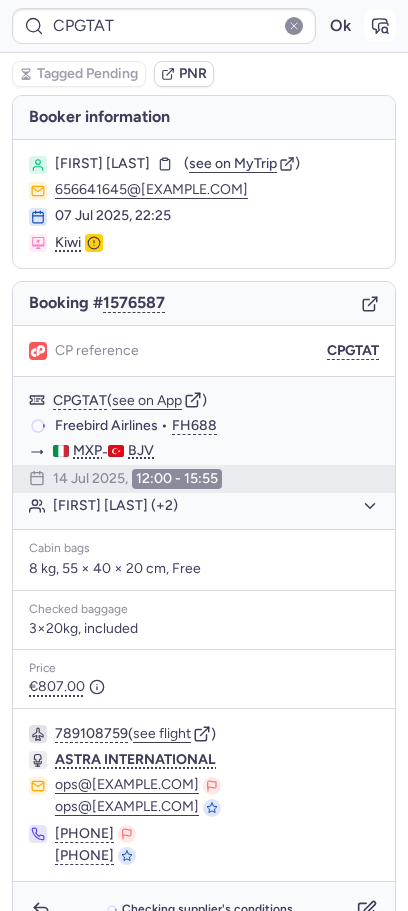 click 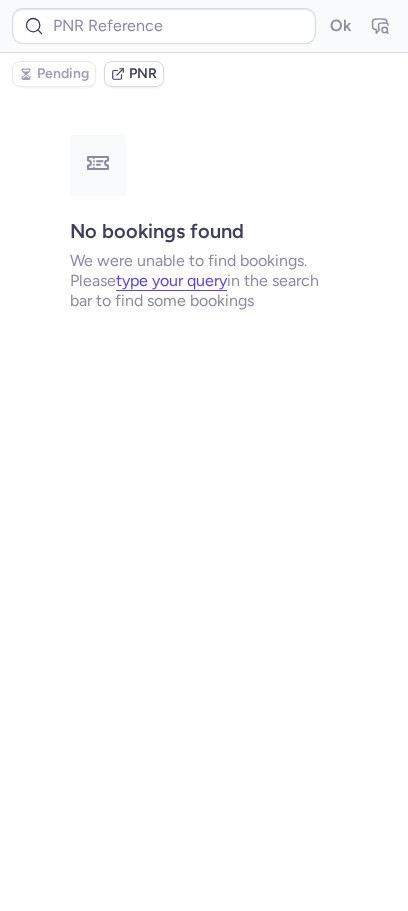 type on "CPGTAT" 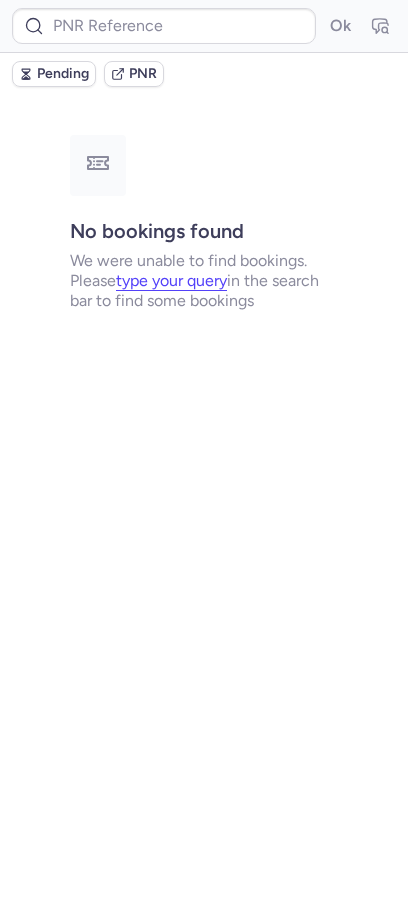 type on "CPGTAT" 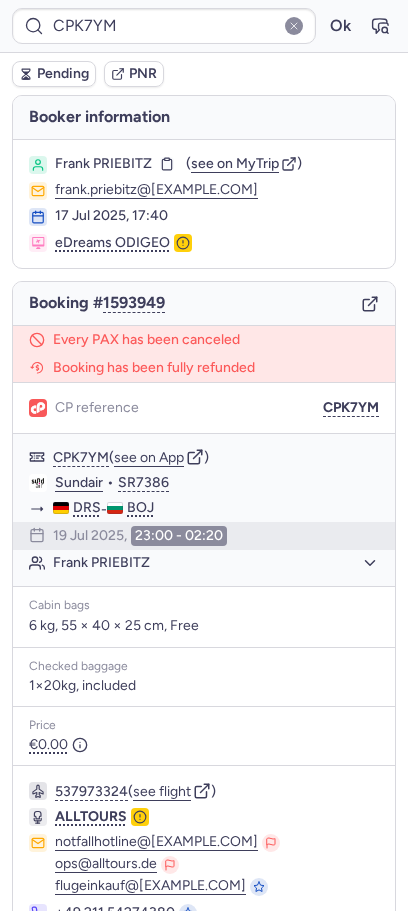 type on "CPXBBW" 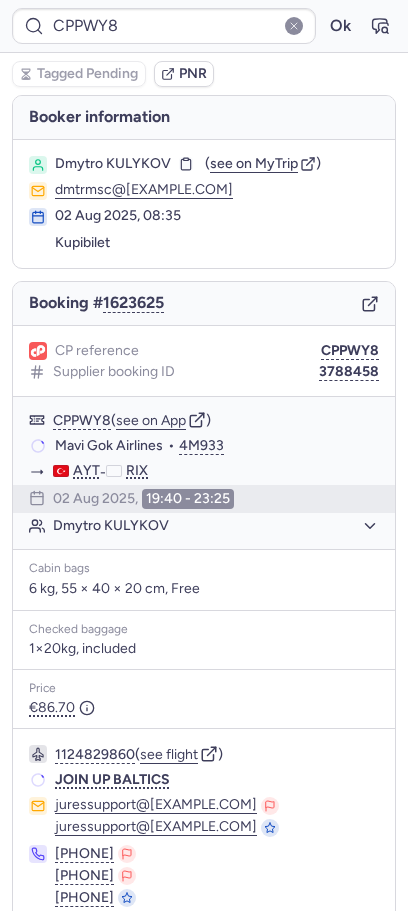 type on "CP7FWJ" 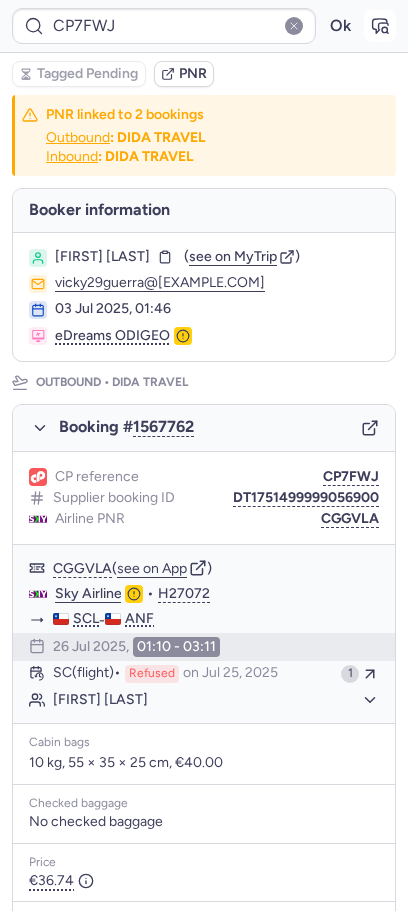 click 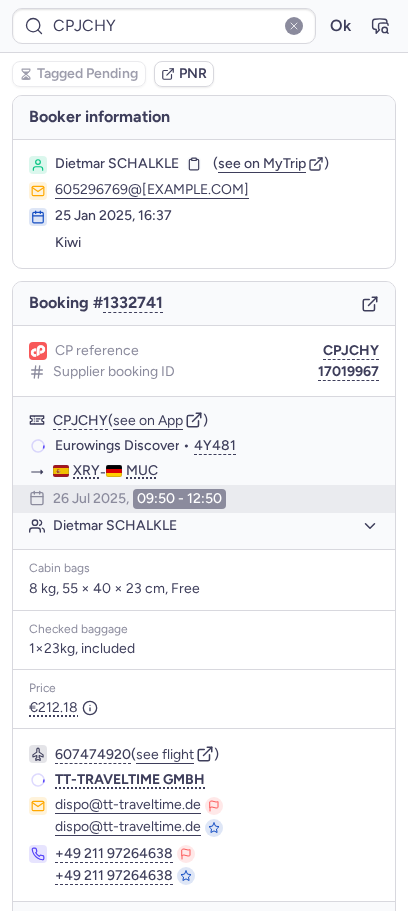 type on "CPSGDQ" 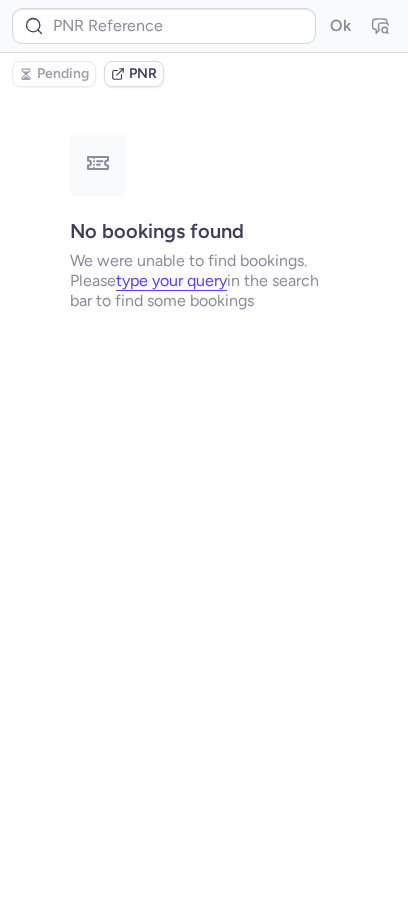 type on "CPQ997" 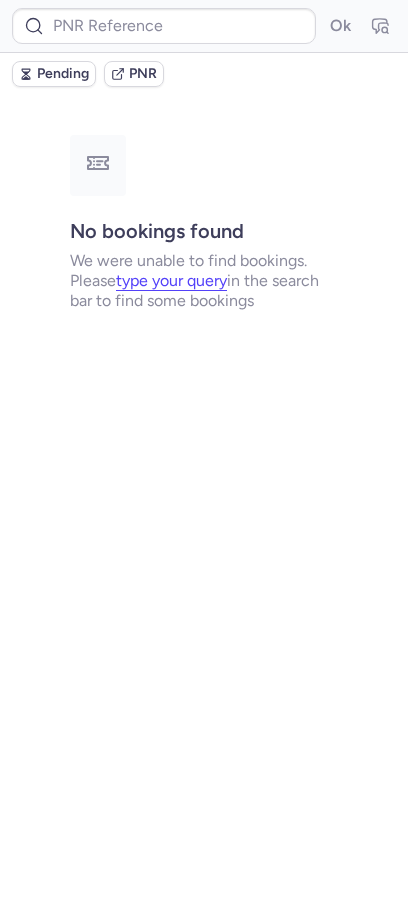 type on "CPCJWF" 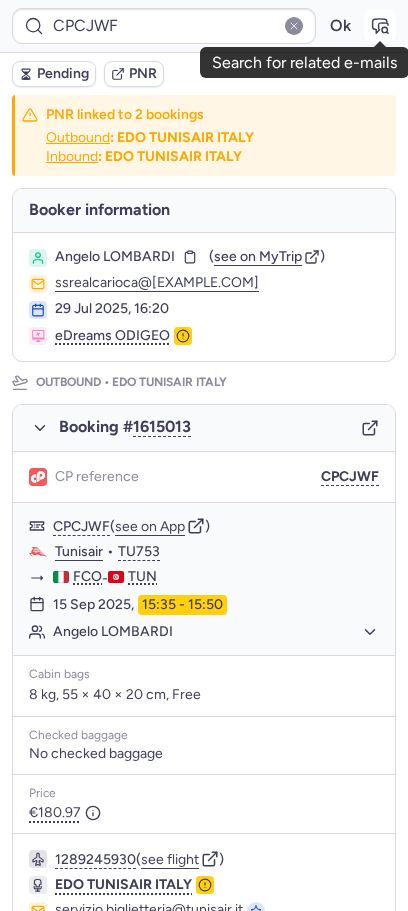 click 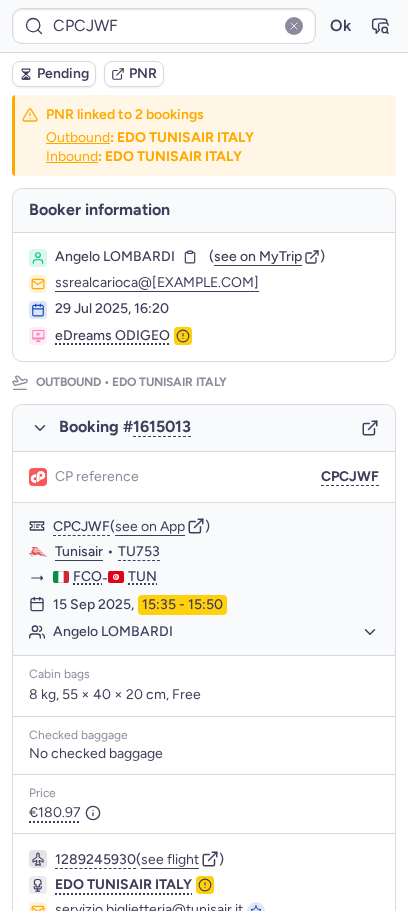 type on "CPT2QO" 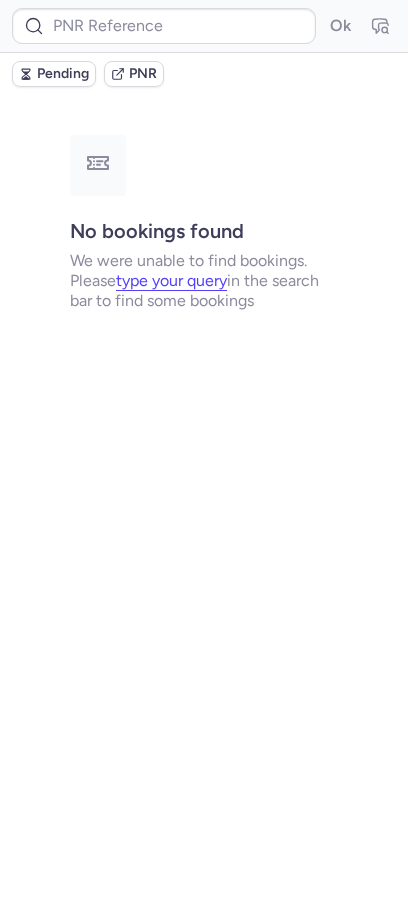 type on "CPK7YM" 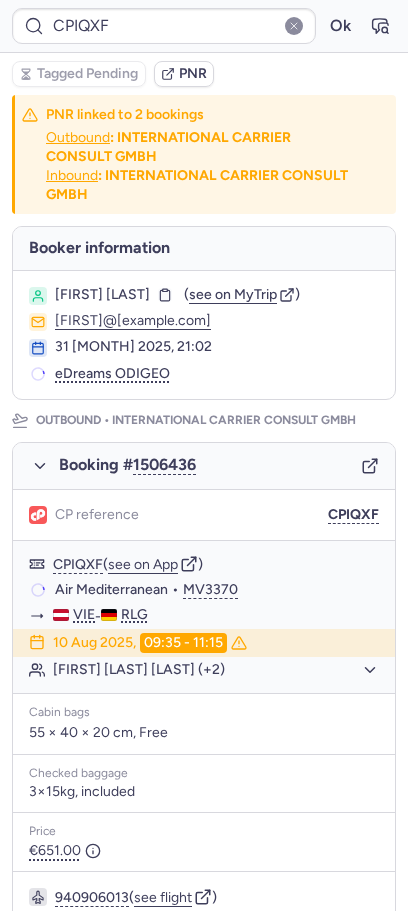 type on "CP9TVA" 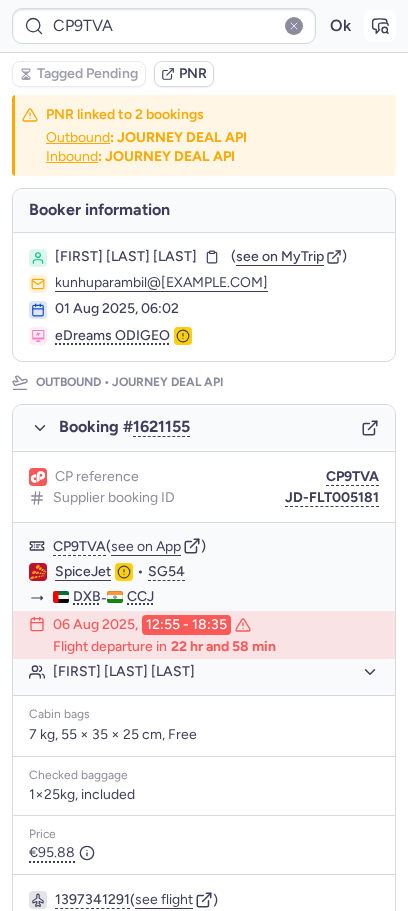 click 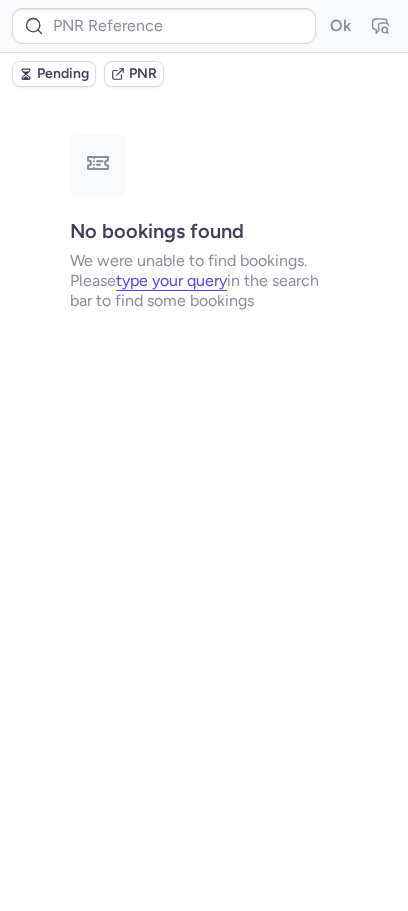 type on "CP9TVA" 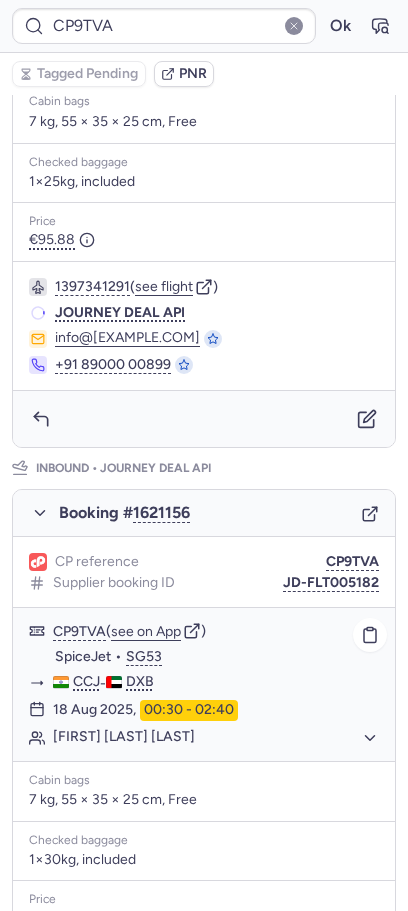 scroll, scrollTop: 539, scrollLeft: 0, axis: vertical 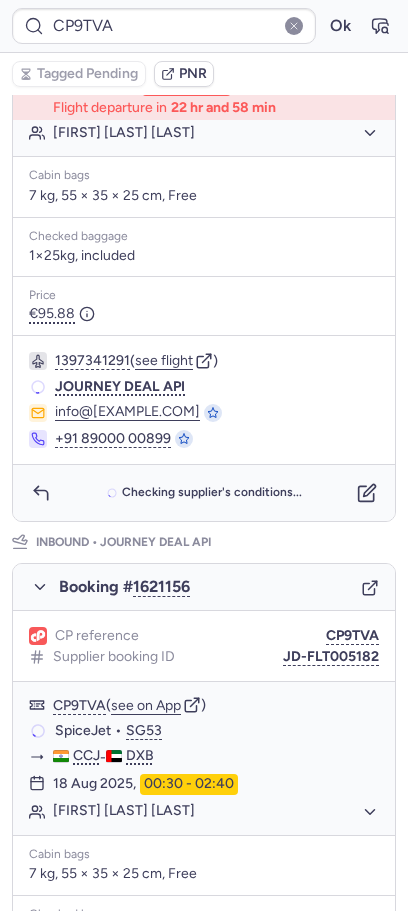 click on "Checking supplier's conditions..." at bounding box center [204, 493] 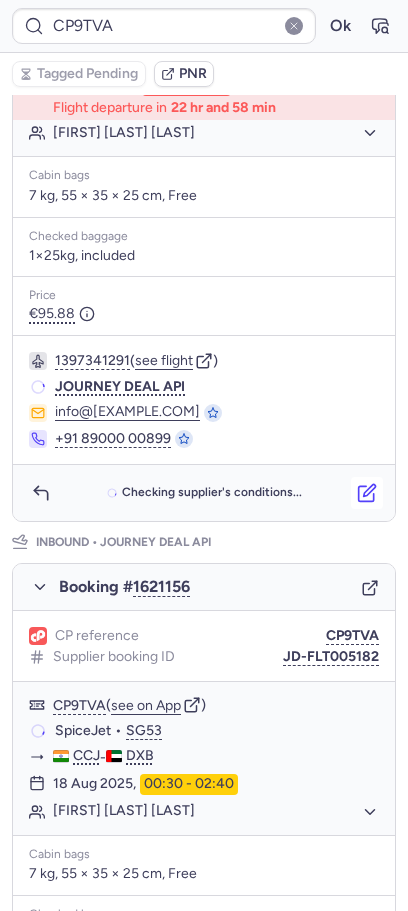 click 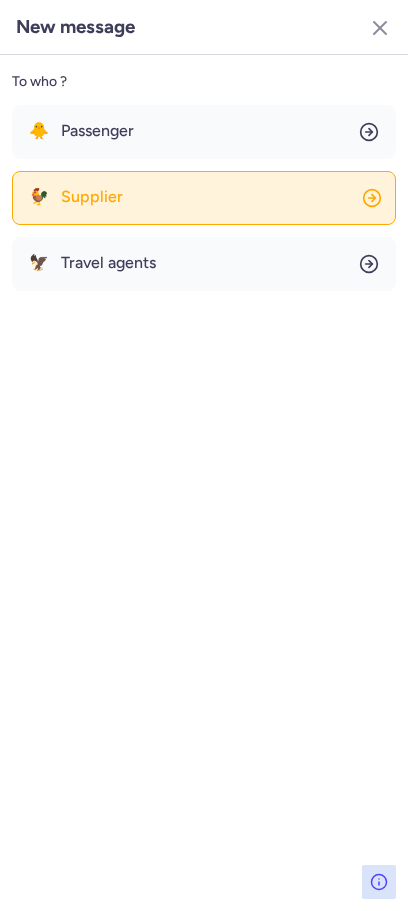 click on "🐓 Supplier" 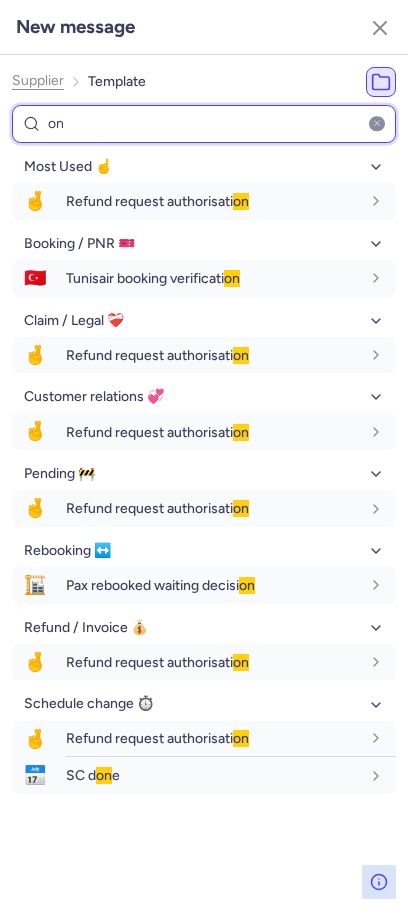 type on "o" 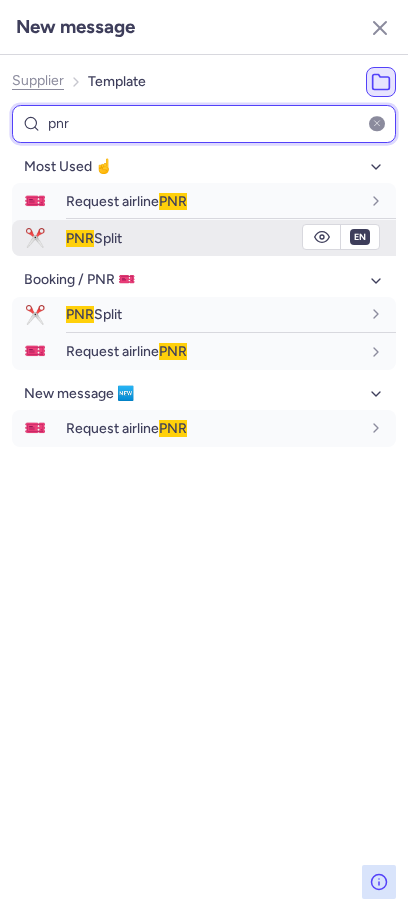 type on "pnr" 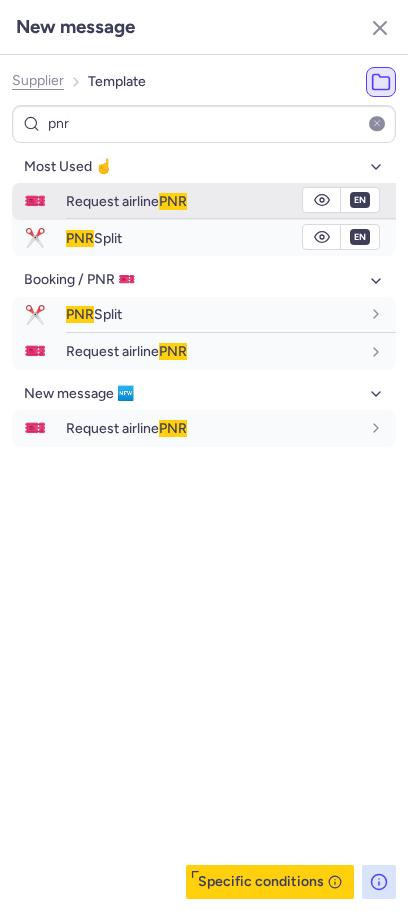 drag, startPoint x: 202, startPoint y: 221, endPoint x: 198, endPoint y: 199, distance: 22.36068 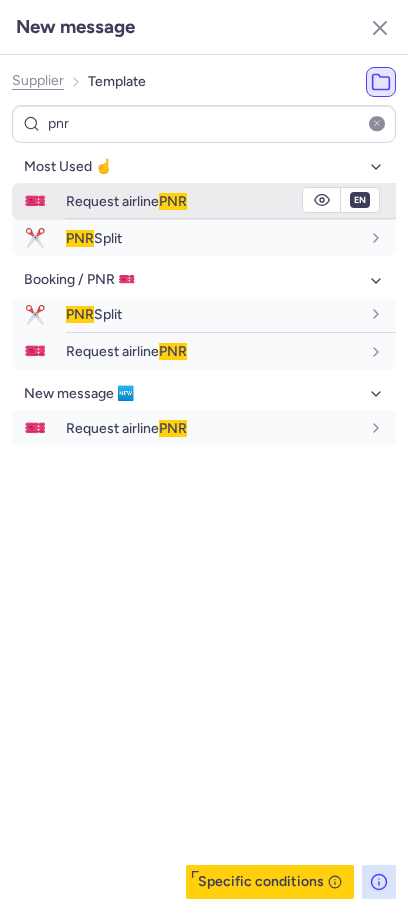 click on "Request airline  PNR" at bounding box center [213, 201] 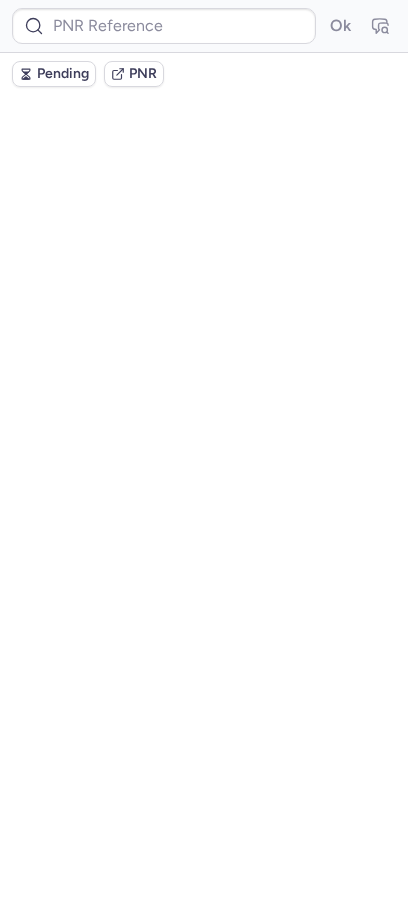 scroll, scrollTop: 0, scrollLeft: 0, axis: both 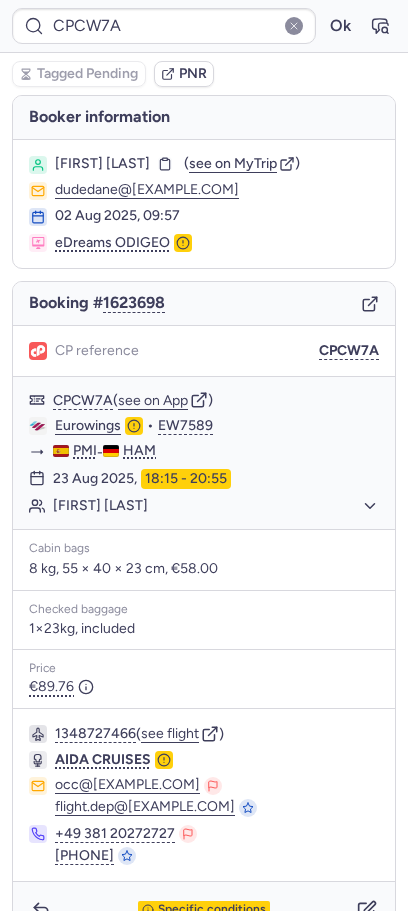 type on "CPMFZG" 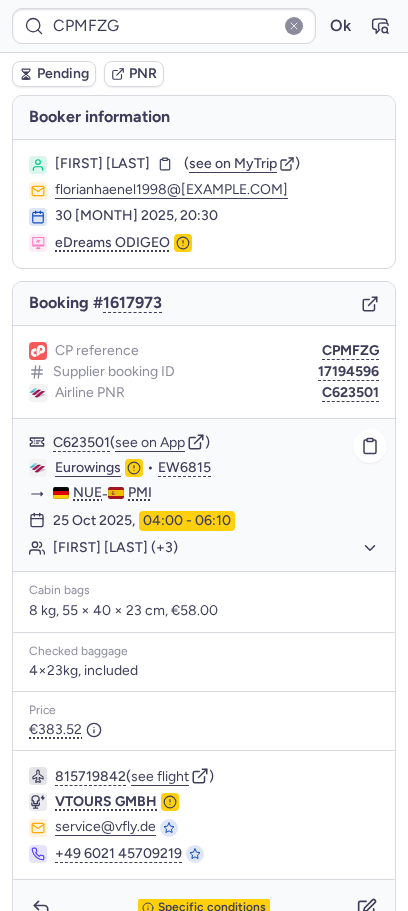 click on "Eurowings" 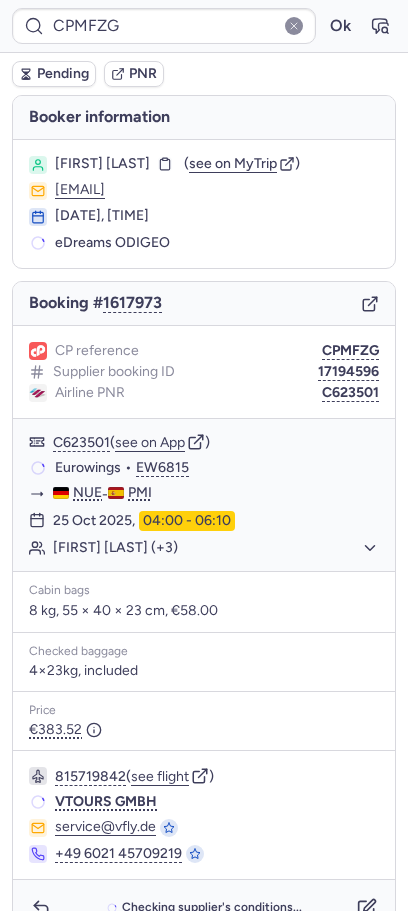 scroll, scrollTop: 0, scrollLeft: 0, axis: both 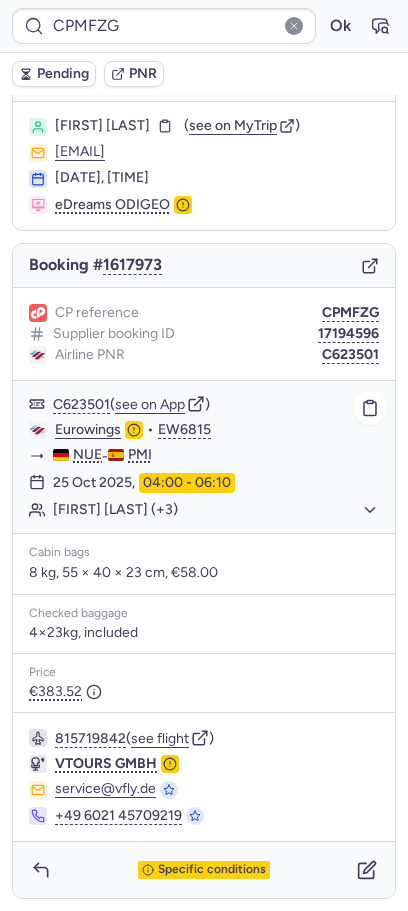 click on "Eurowings" 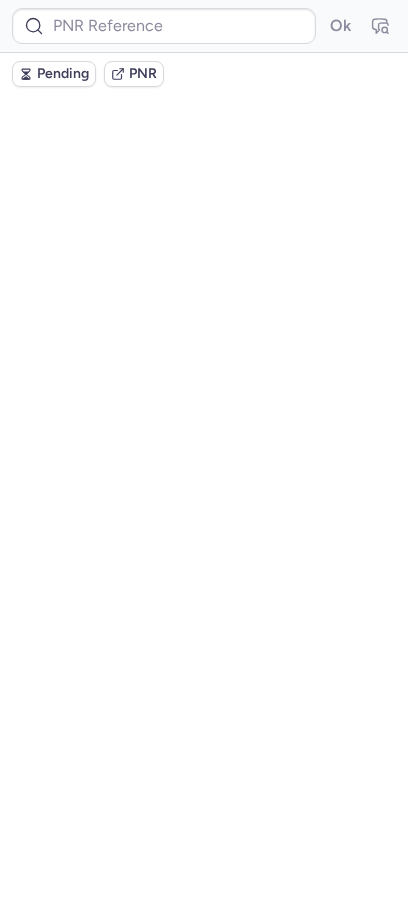 scroll, scrollTop: 0, scrollLeft: 0, axis: both 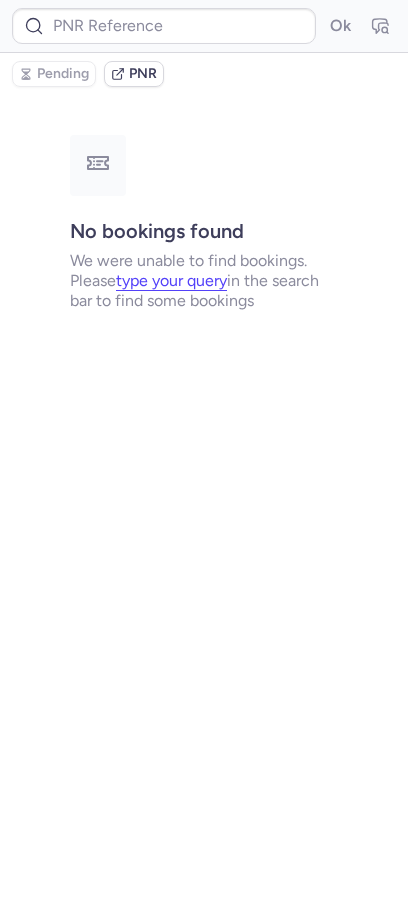 type on "CPMFZG" 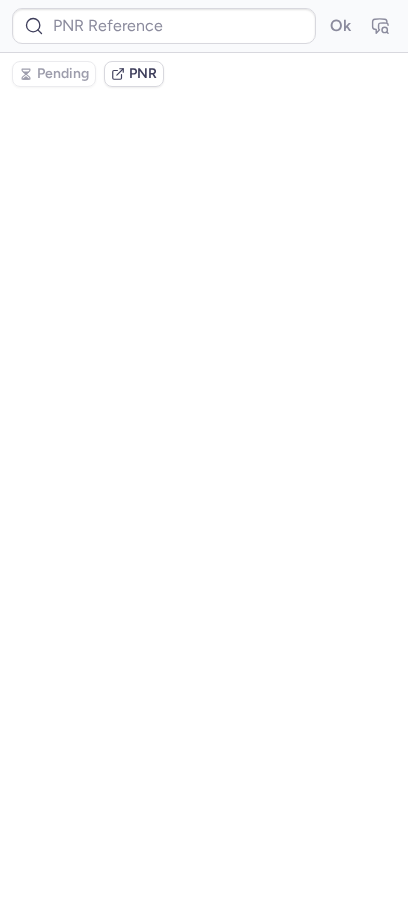 type on "CPIQXF" 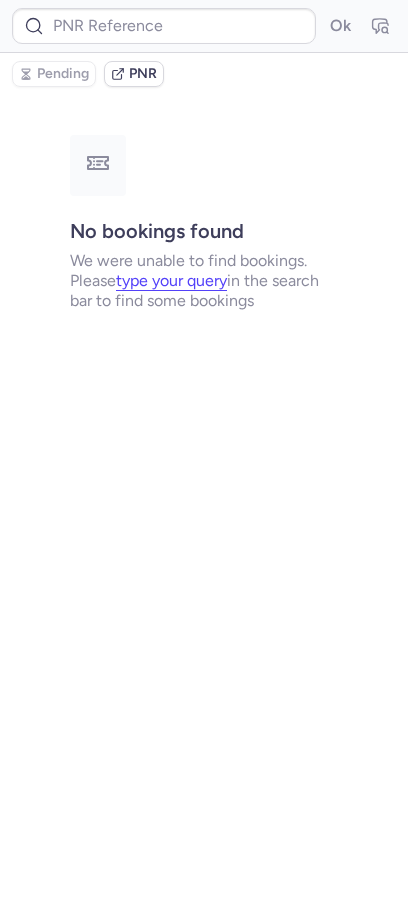 type on "CPIQXF" 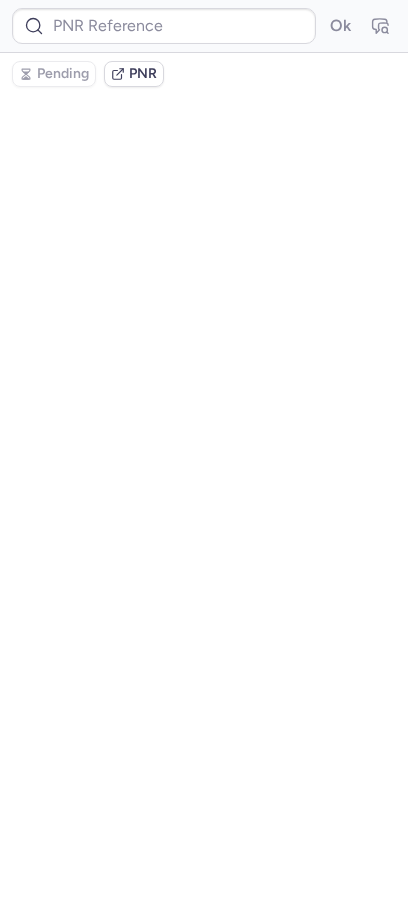 type on "CPCJWF" 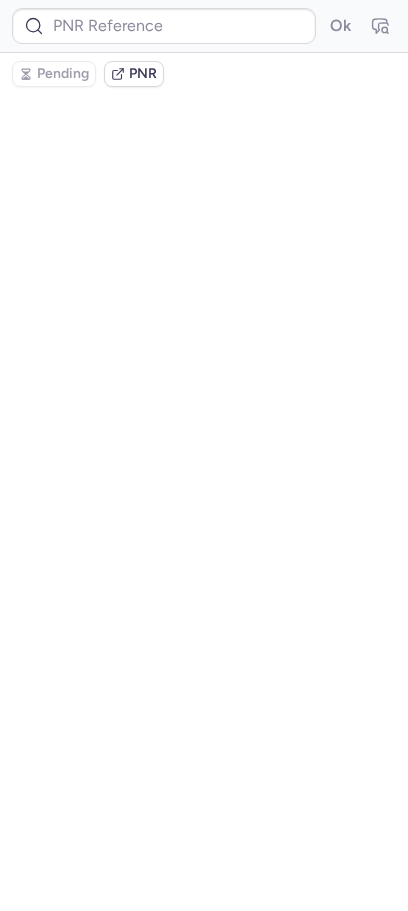 type on "CPXBBW" 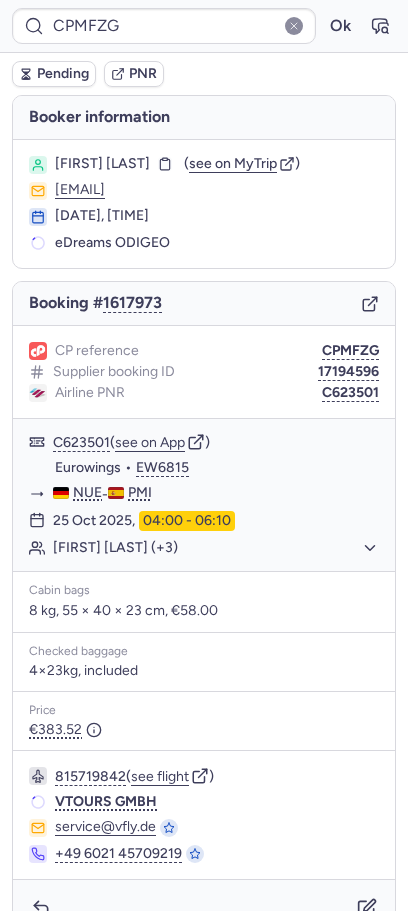 type on "CPCJWF" 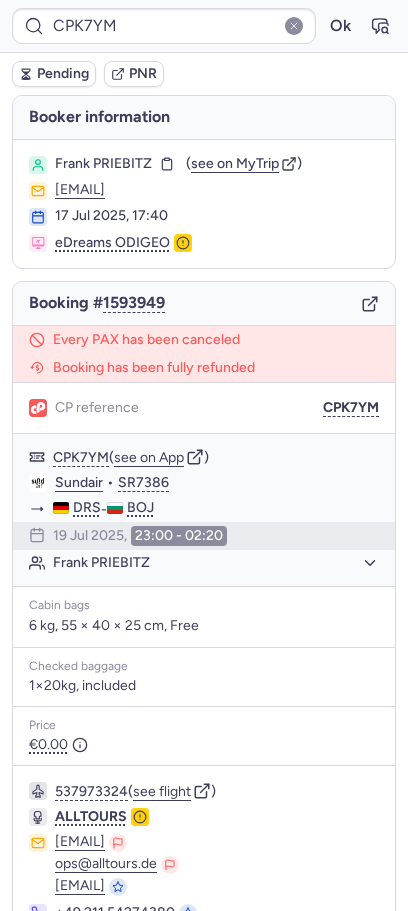 type on "CPT2QO" 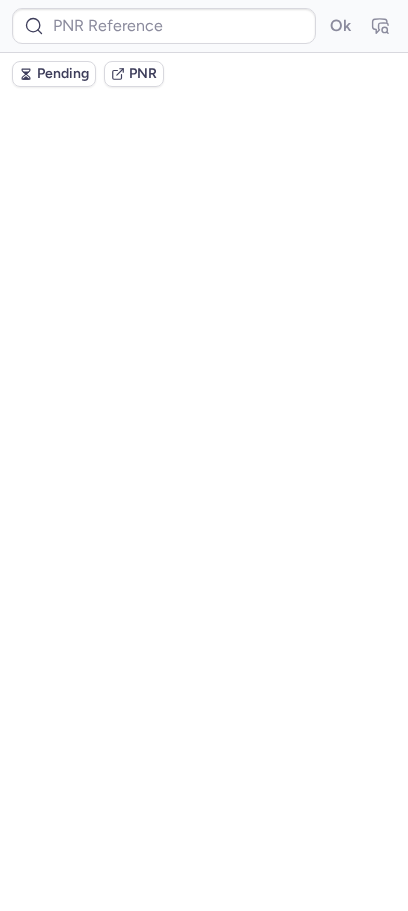 scroll, scrollTop: 0, scrollLeft: 0, axis: both 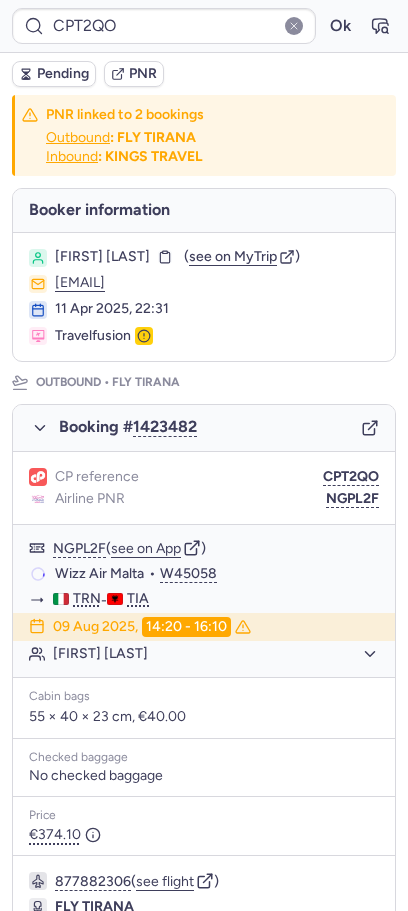 type on "CPMFZG" 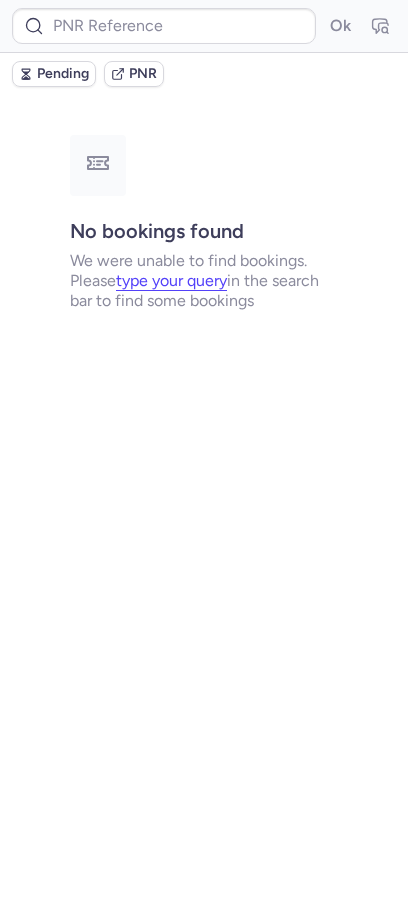 type on "CPXBBW" 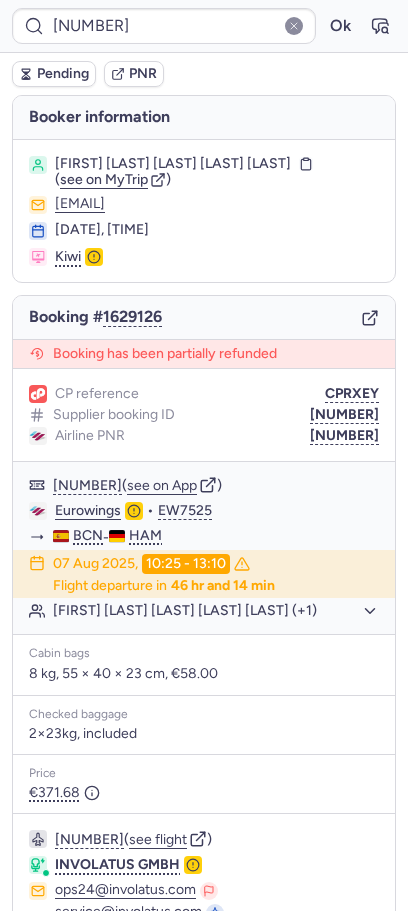 type on "CPABNM" 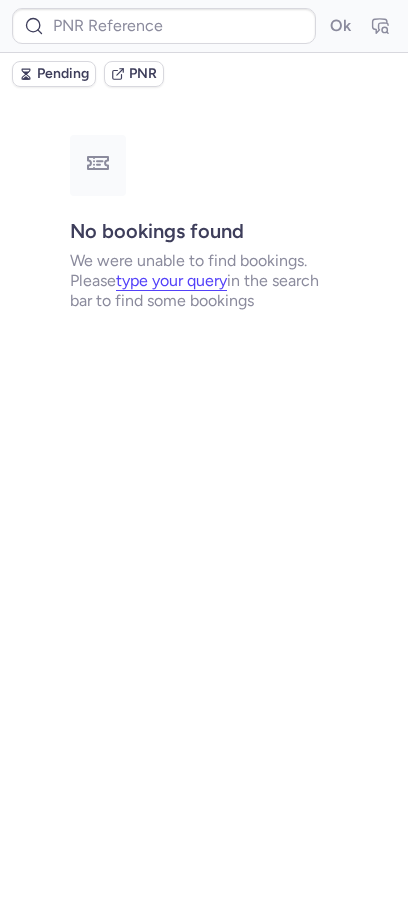 type on "CPXBBW" 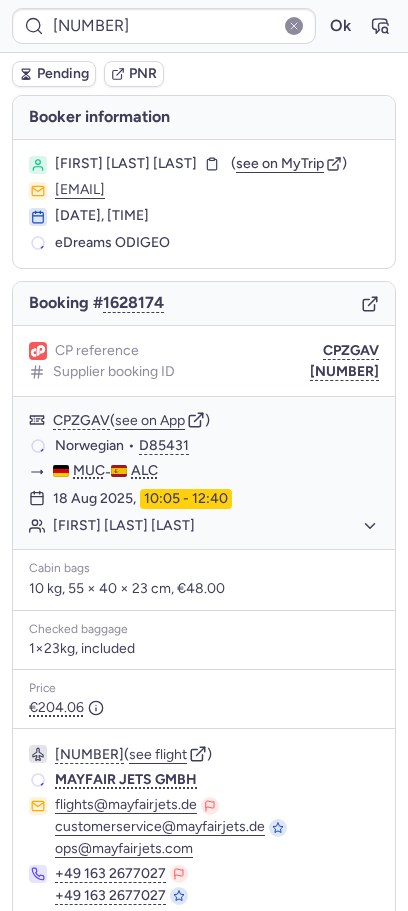 type on "225035892" 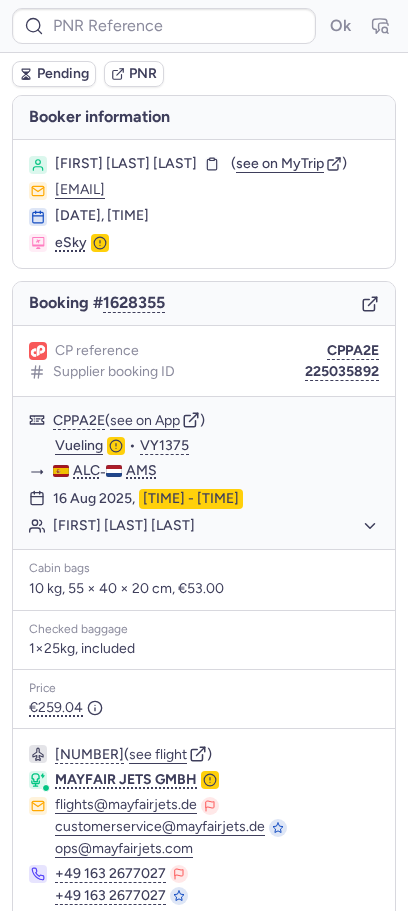 type on "CP9GN3" 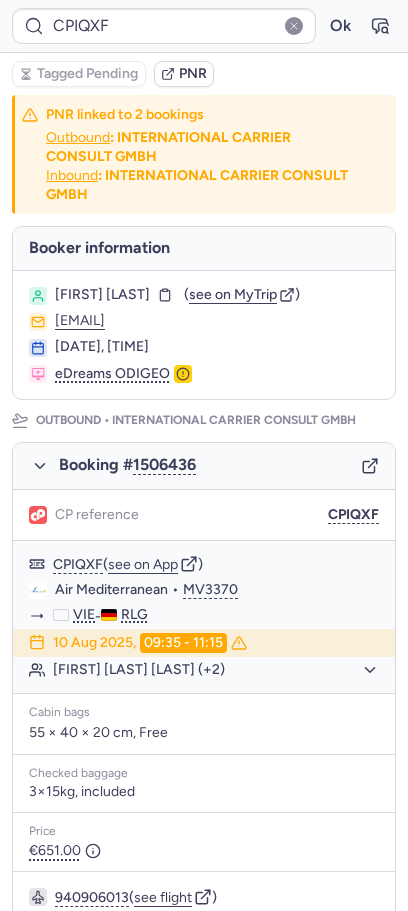 type on "CPXBBW" 